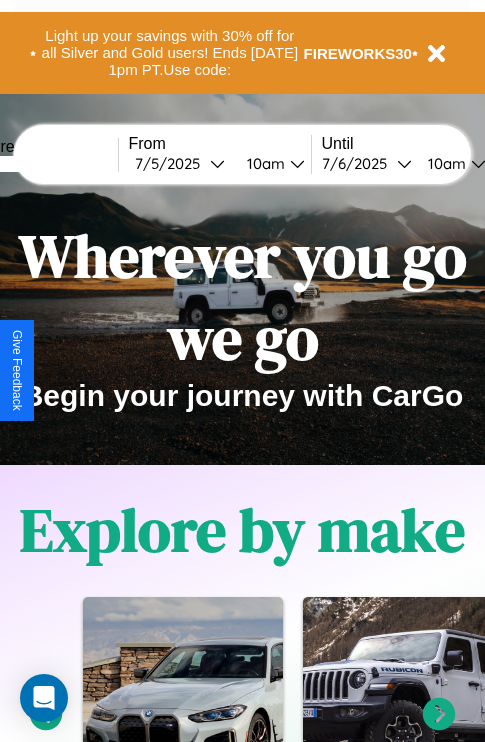 scroll, scrollTop: 1285, scrollLeft: 0, axis: vertical 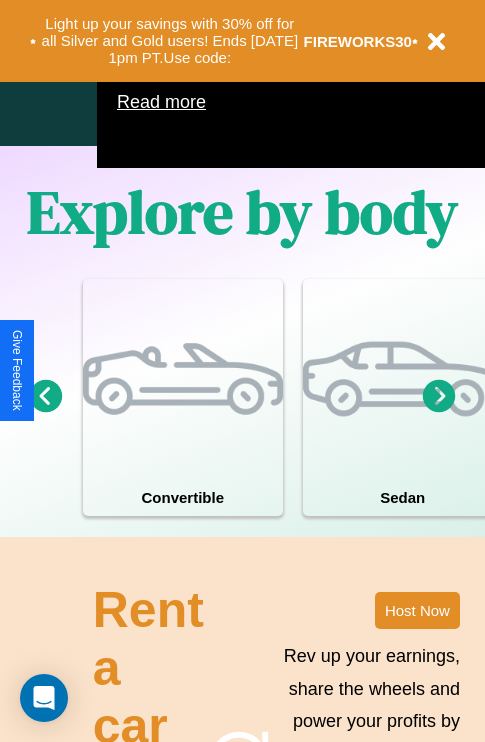 click 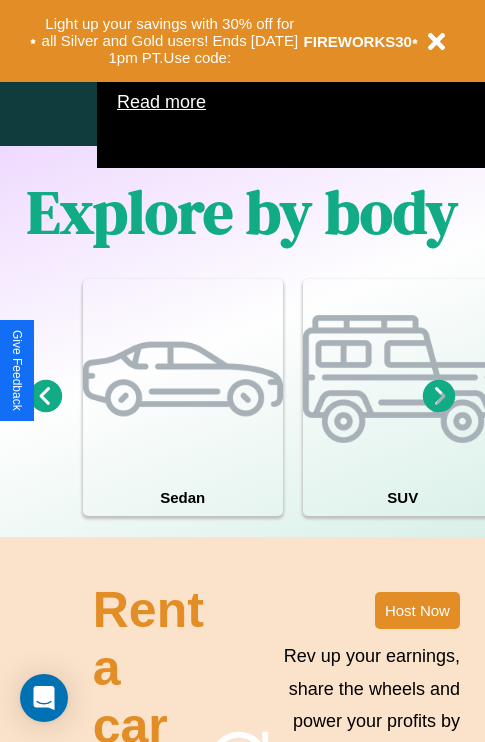 click 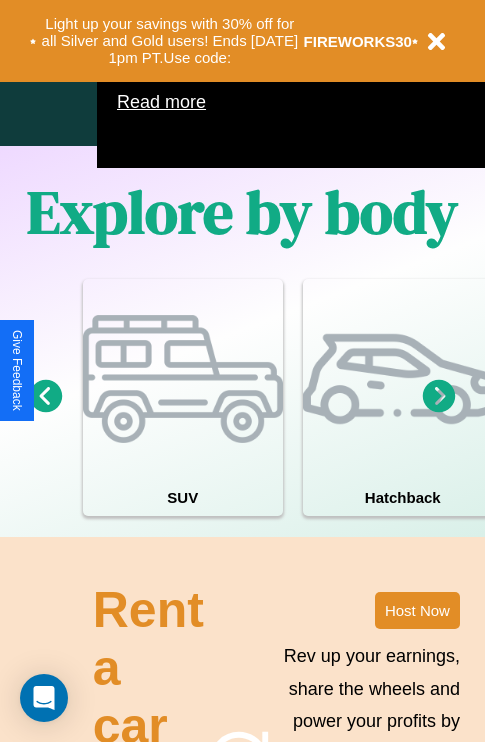 click 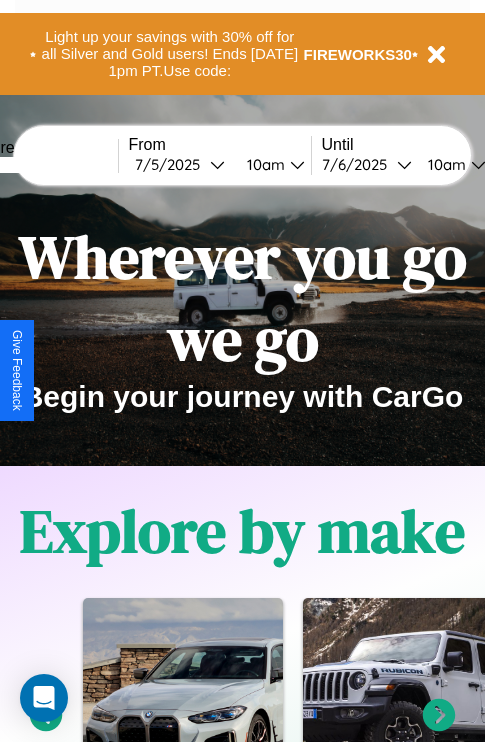 scroll, scrollTop: 0, scrollLeft: 0, axis: both 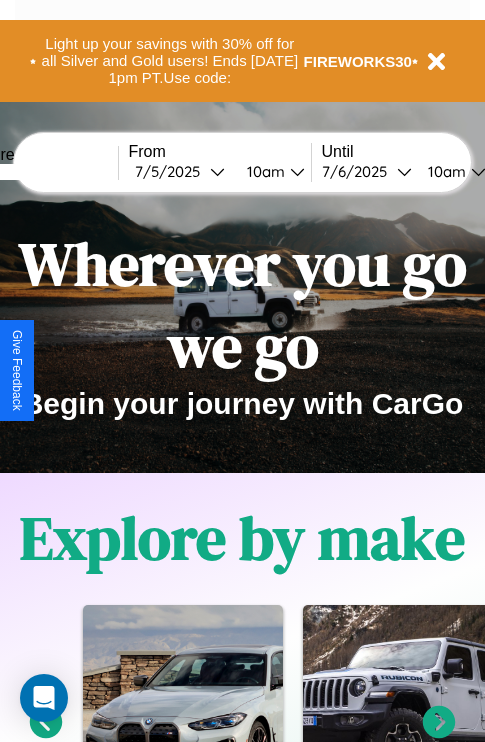 click at bounding box center (43, 172) 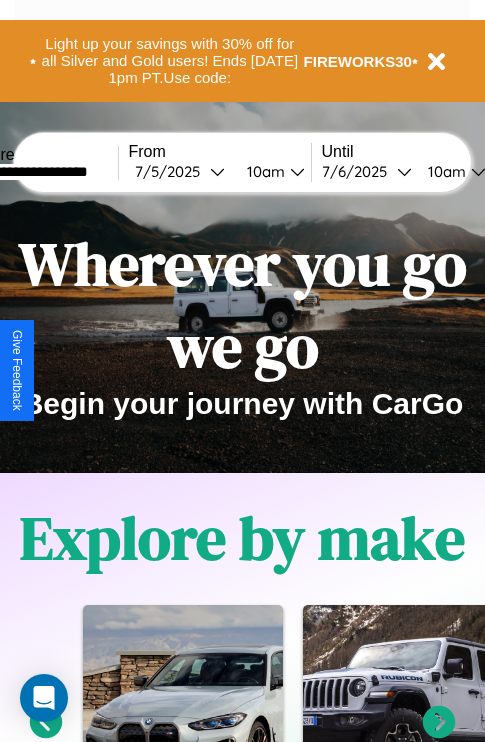 type on "**********" 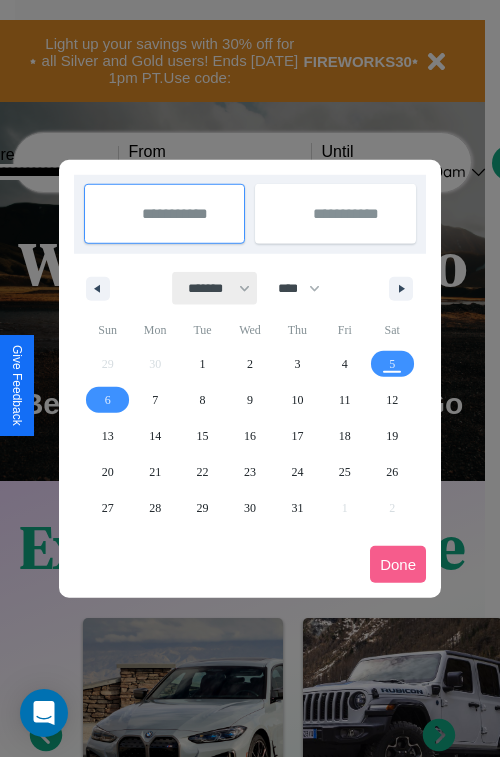 click on "******* ******** ***** ***** *** **** **** ****** ********* ******* ******** ********" at bounding box center (215, 288) 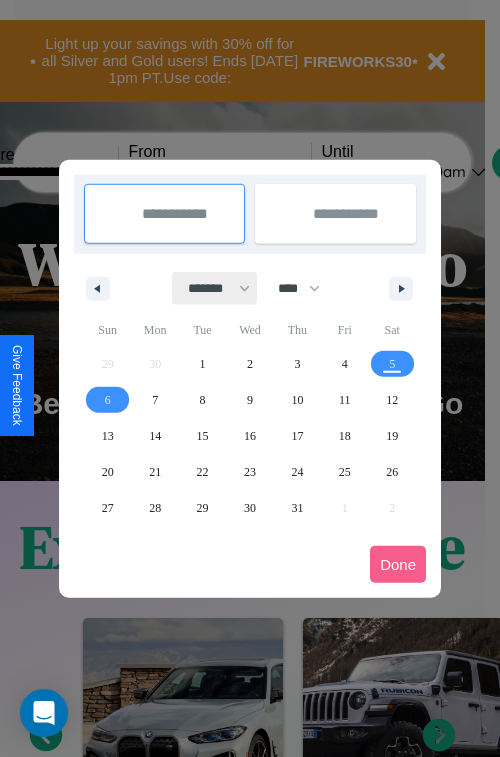 select on "*" 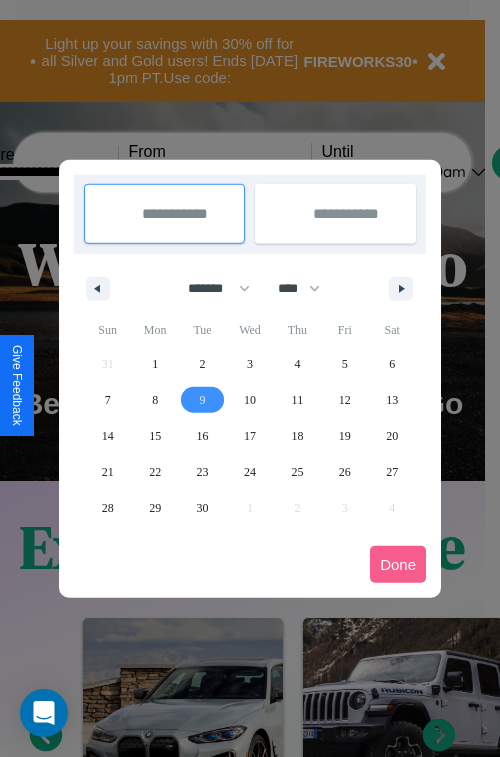 click on "9" at bounding box center [203, 400] 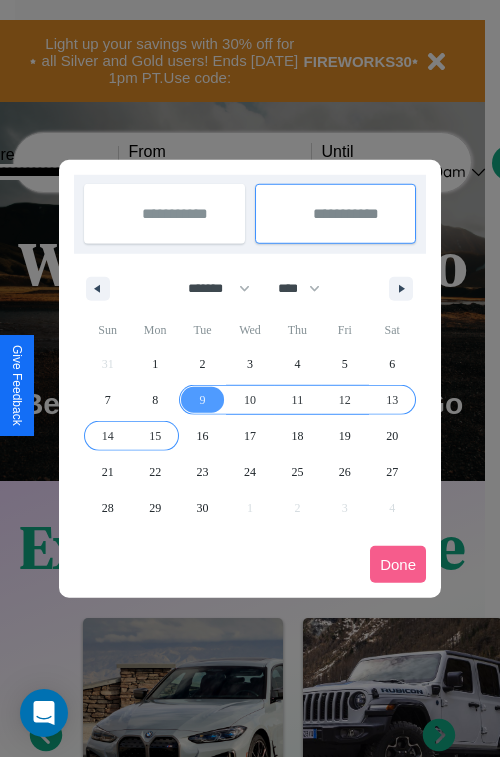 click on "15" at bounding box center [155, 436] 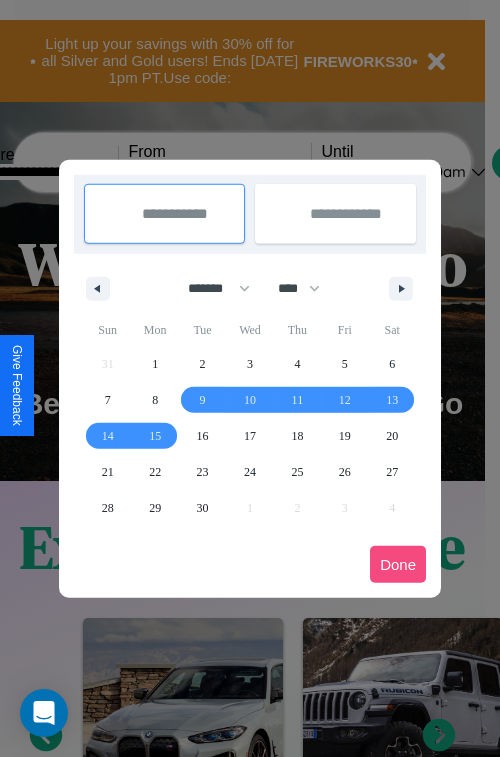 click on "Done" at bounding box center [398, 564] 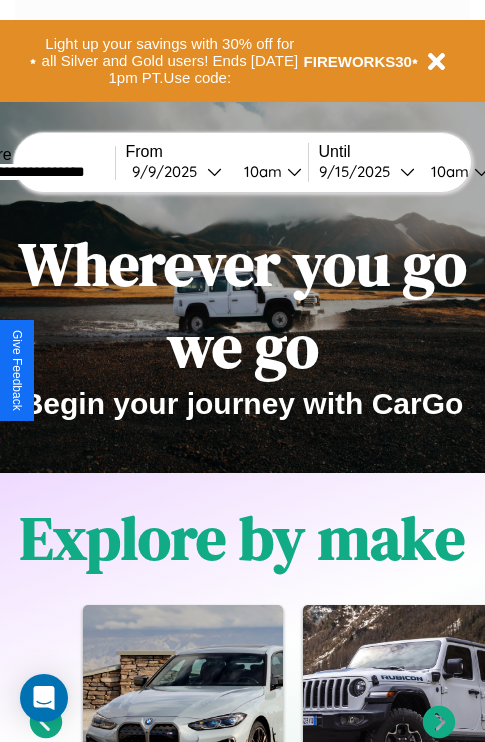 scroll, scrollTop: 0, scrollLeft: 72, axis: horizontal 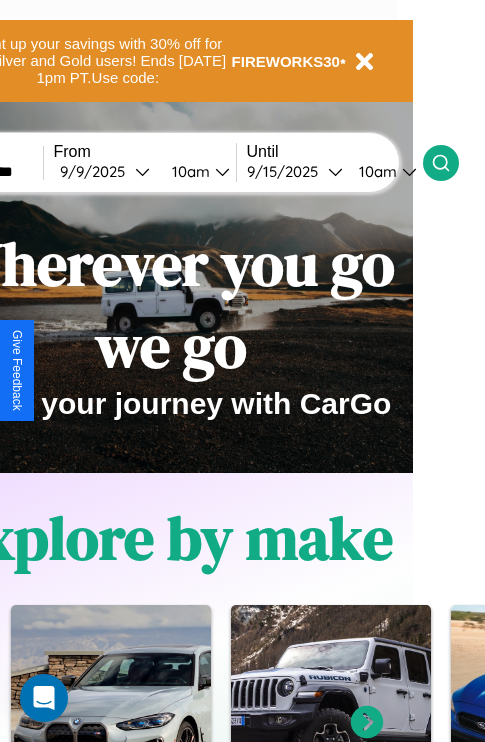 click 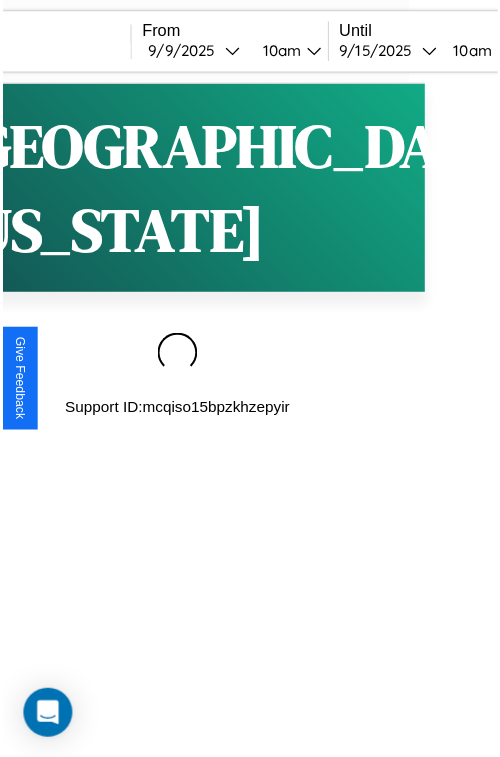 scroll, scrollTop: 0, scrollLeft: 0, axis: both 